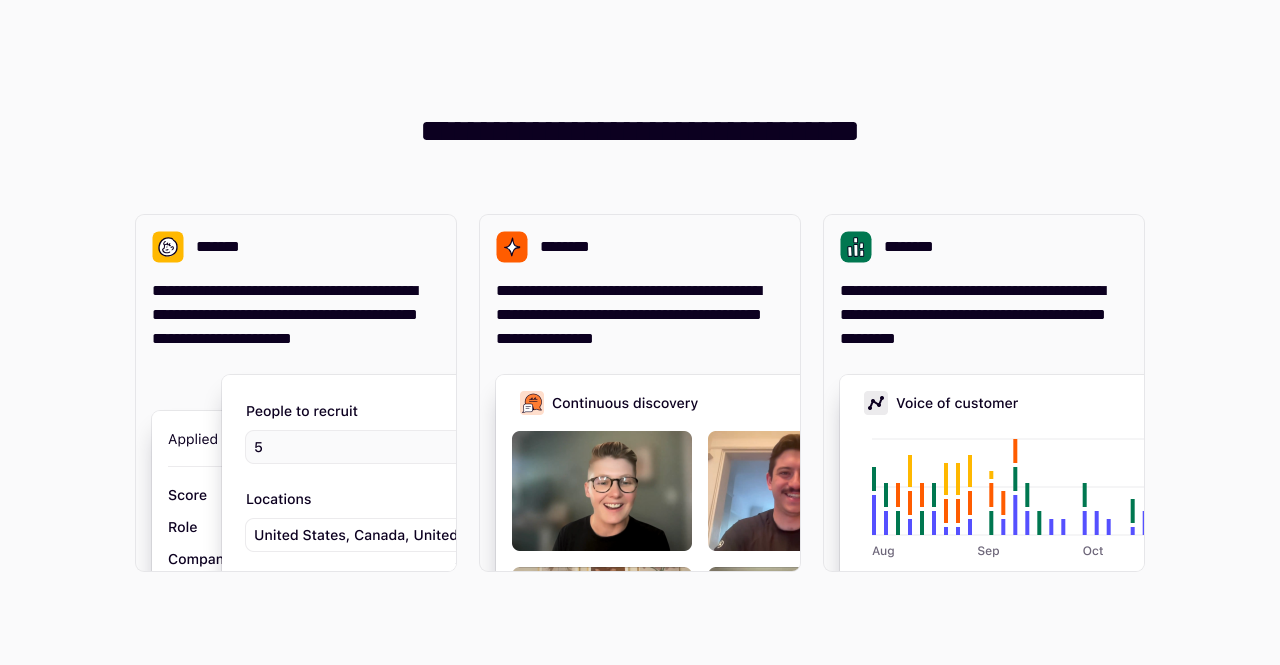 scroll, scrollTop: 0, scrollLeft: 0, axis: both 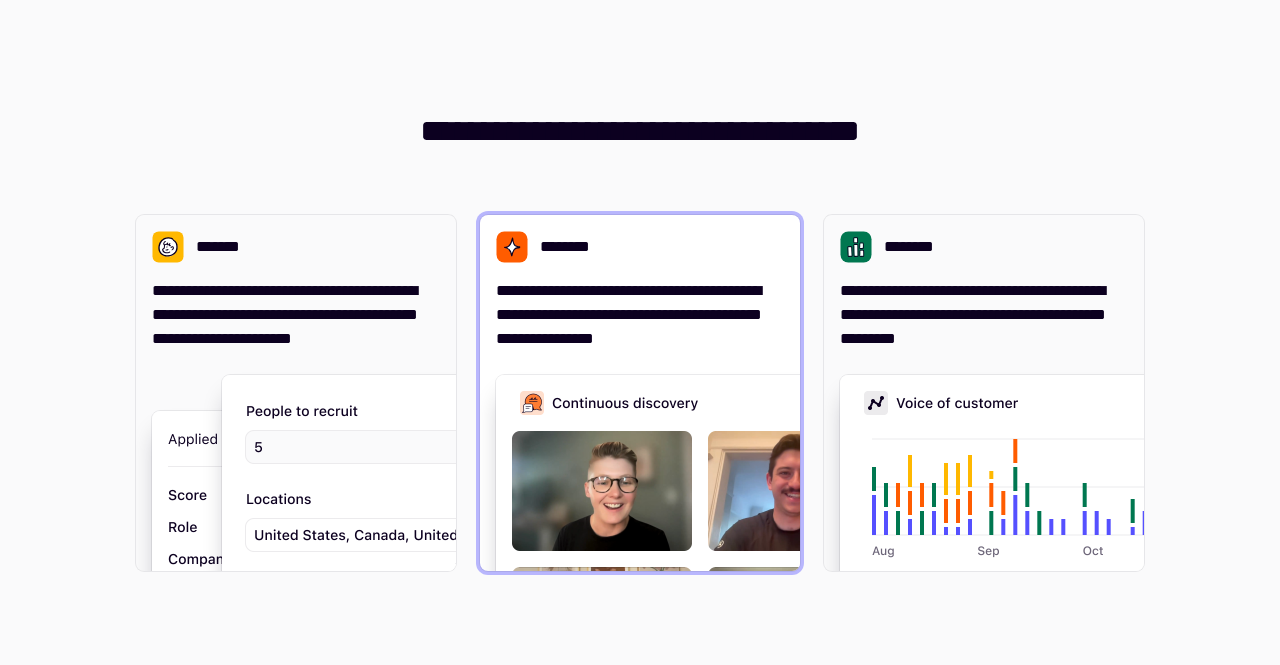 click on "**********" at bounding box center [640, 393] 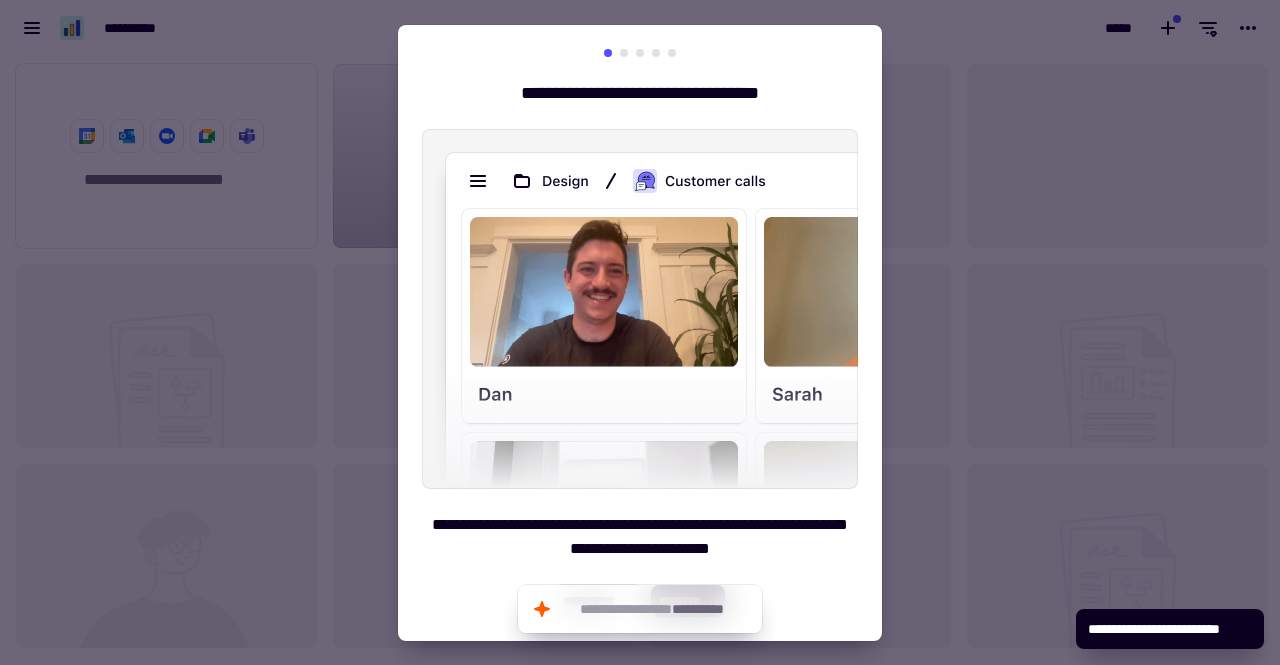 scroll, scrollTop: 16, scrollLeft: 16, axis: both 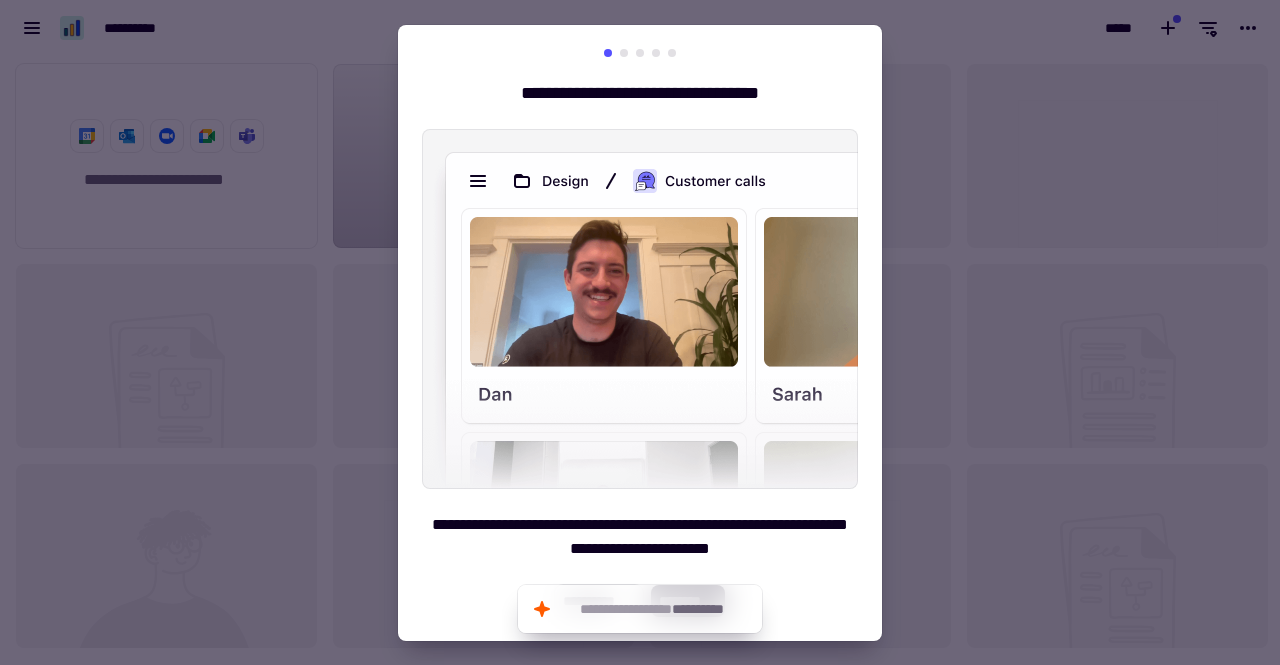 click on "**********" at bounding box center (640, 333) 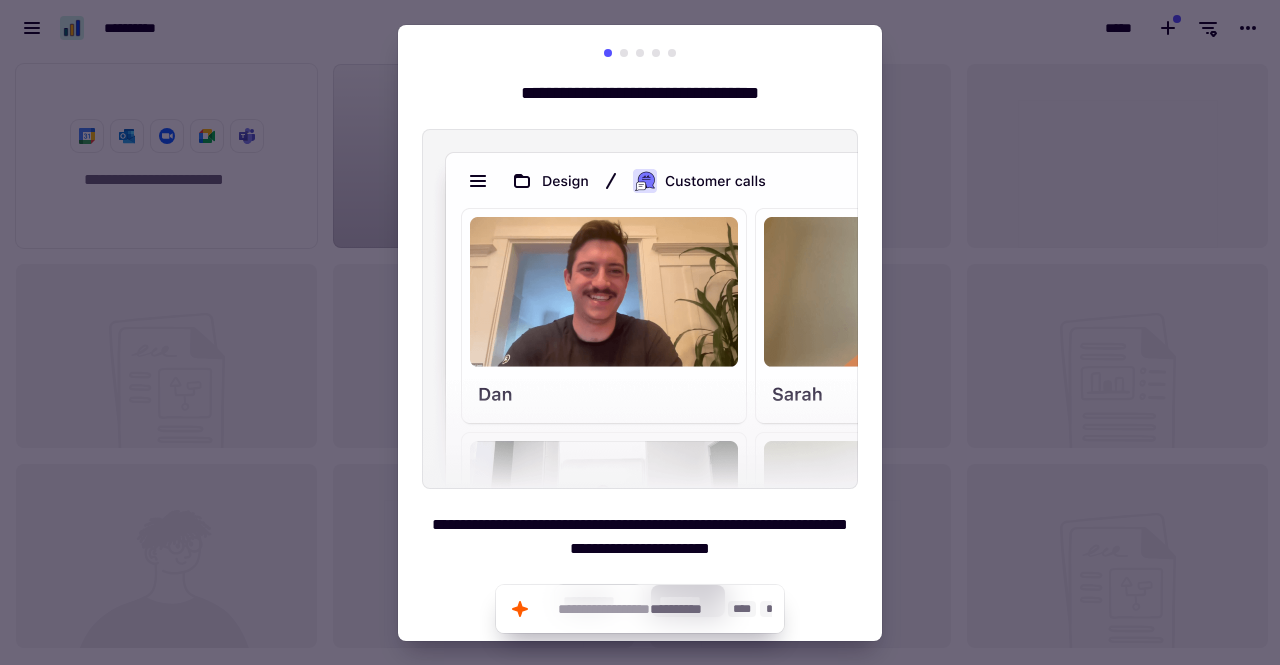 click on "**********" 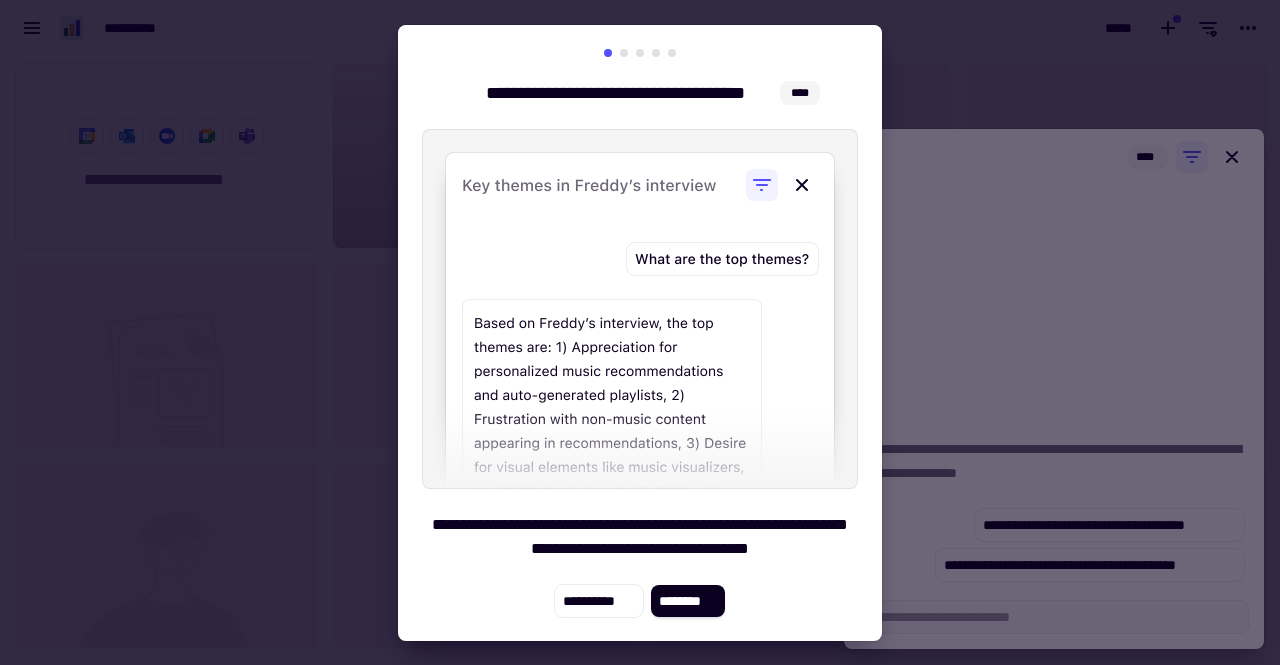click at bounding box center [640, 332] 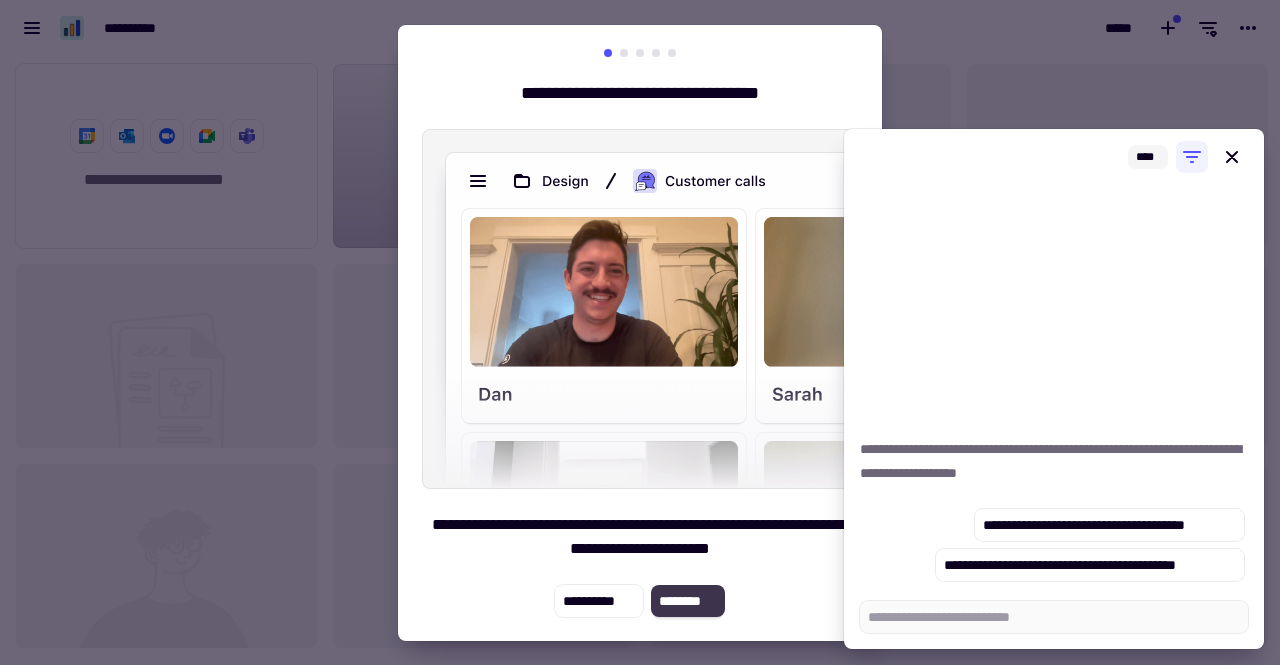 click on "********" 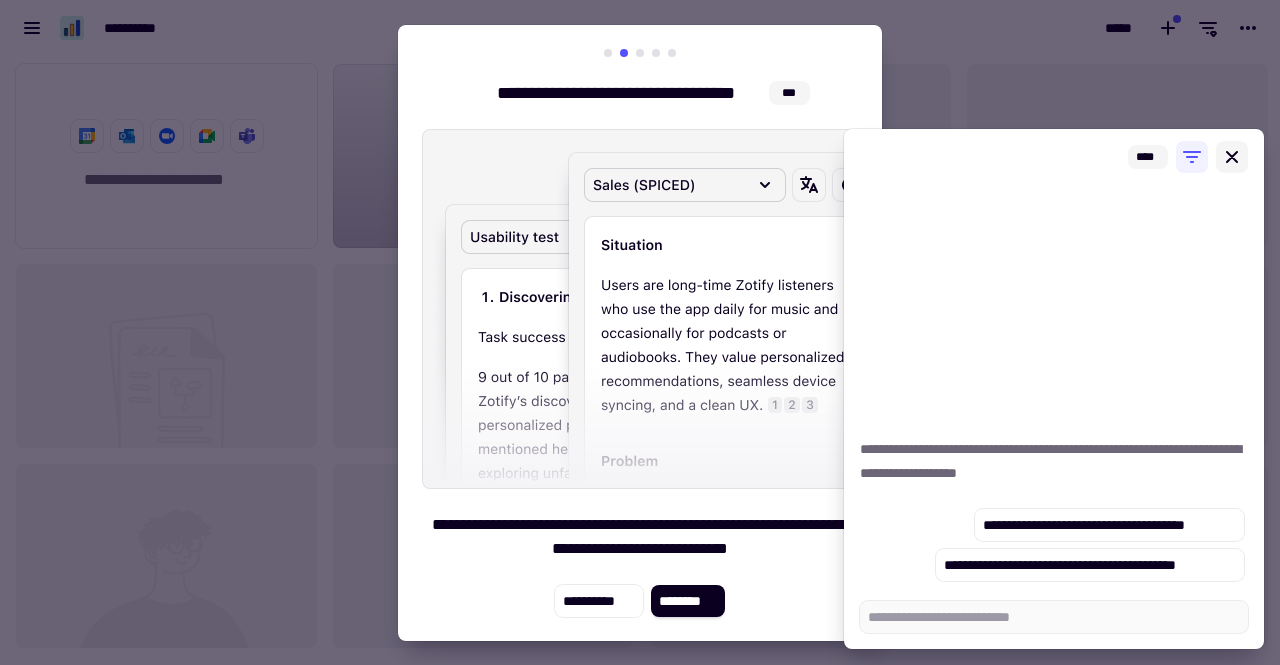 click 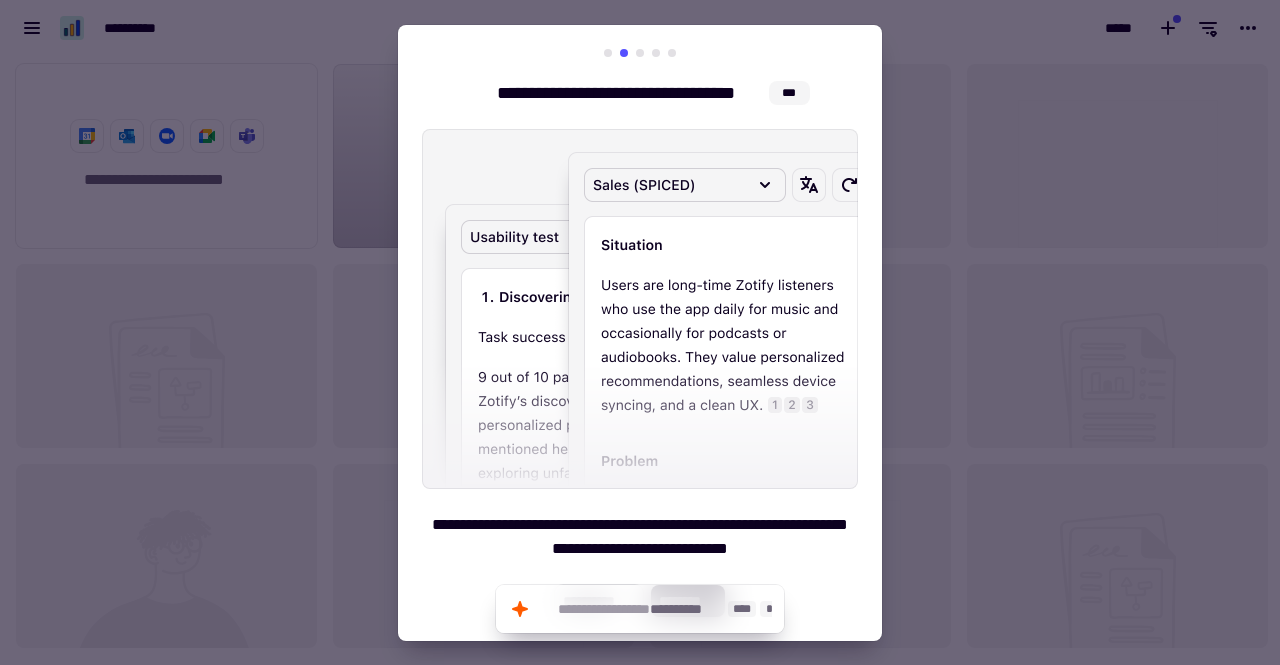 click on "**********" 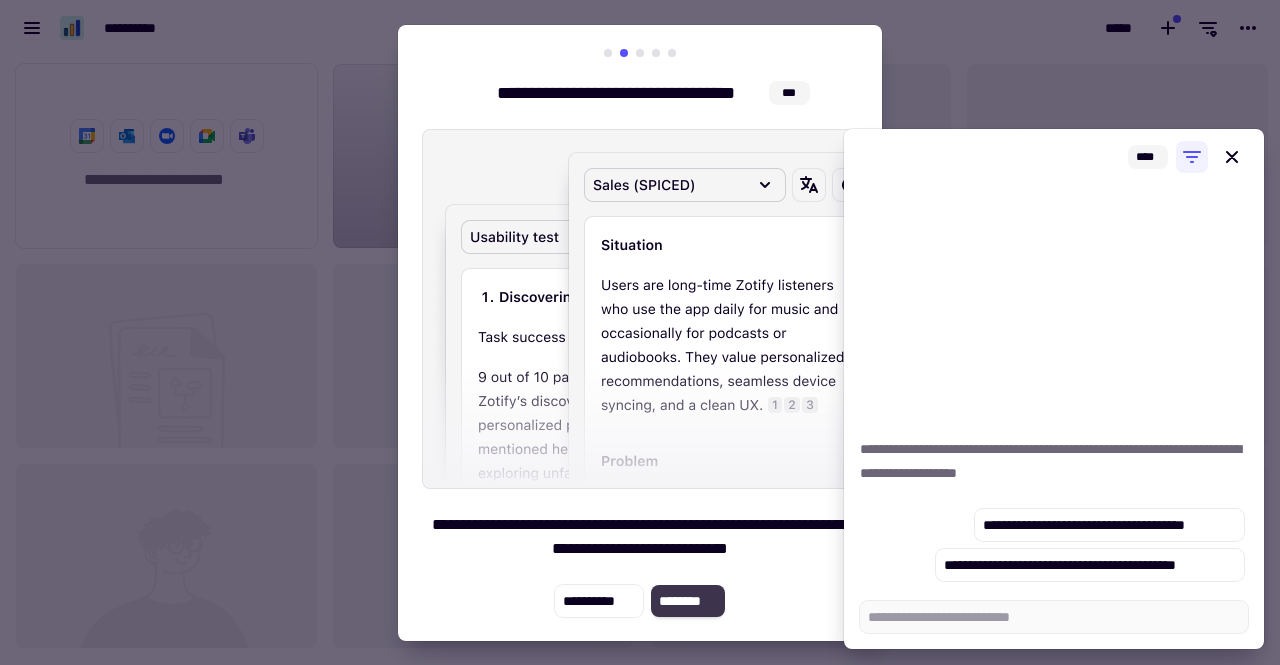 click on "********" 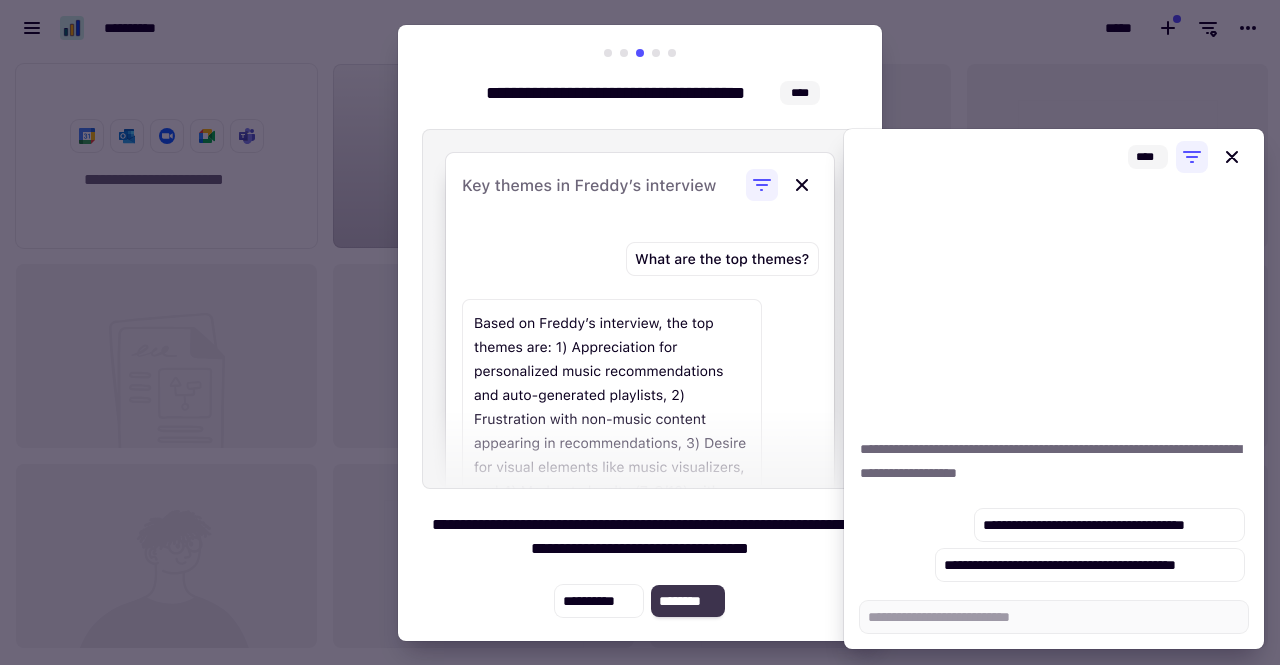 click on "********" 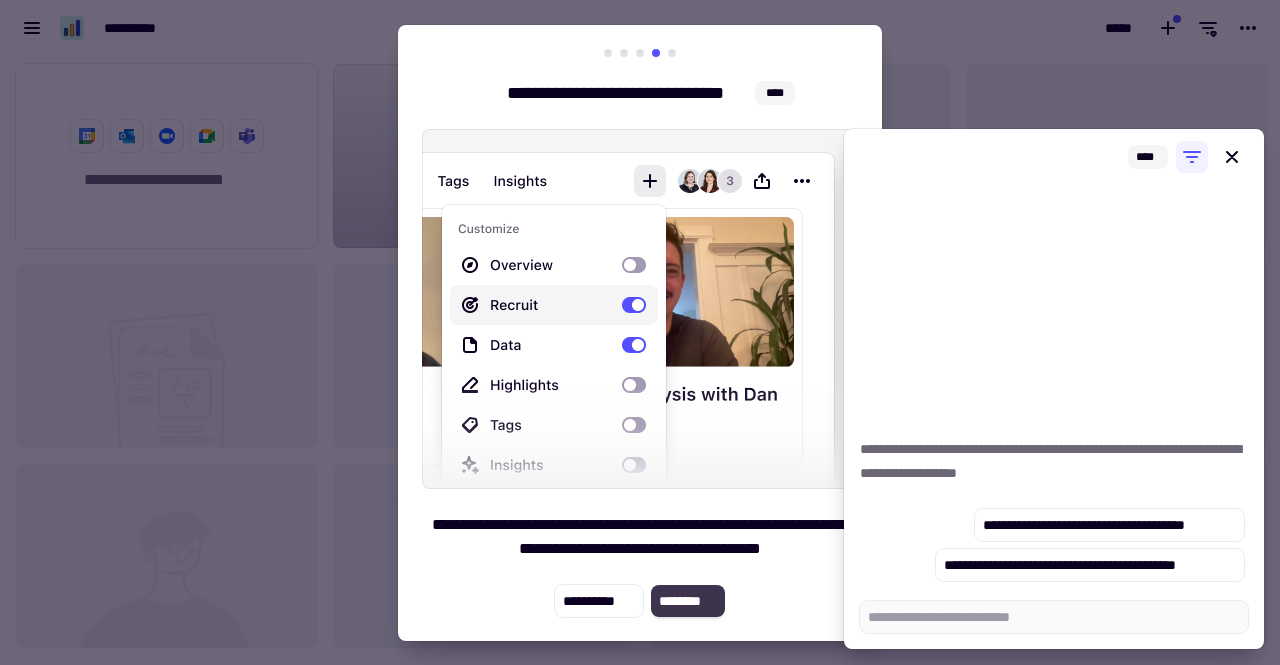 click on "********" 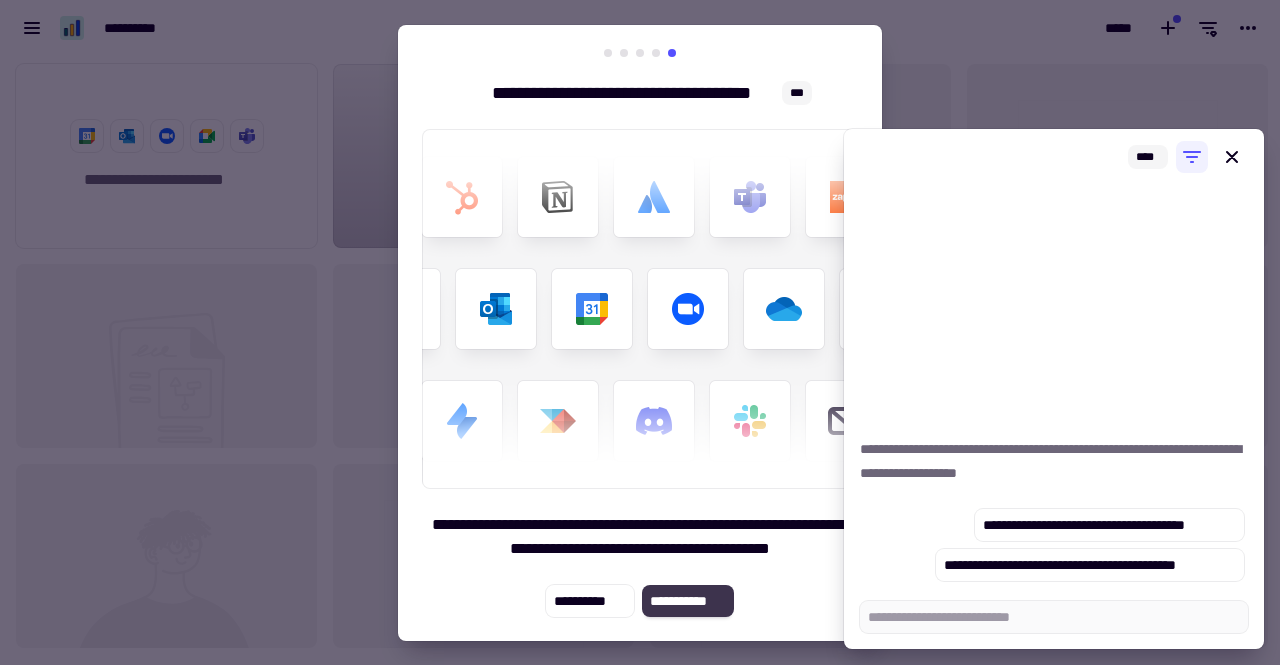 click on "**********" 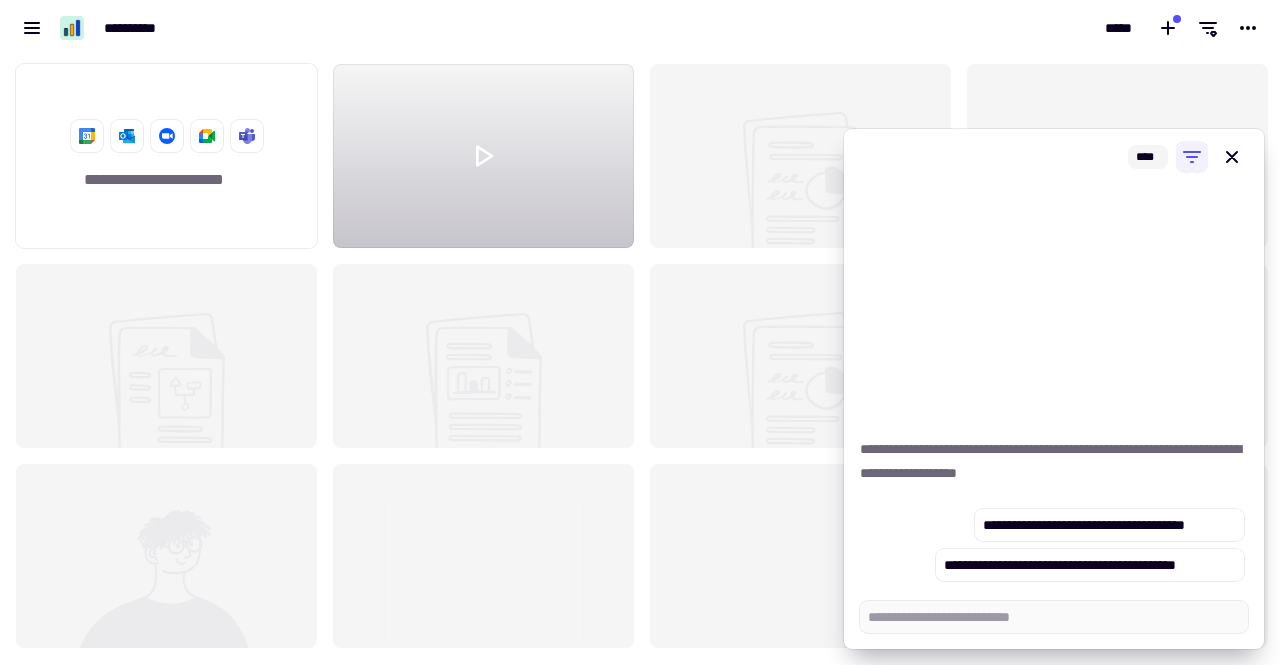 click on "**********" at bounding box center (640, 332) 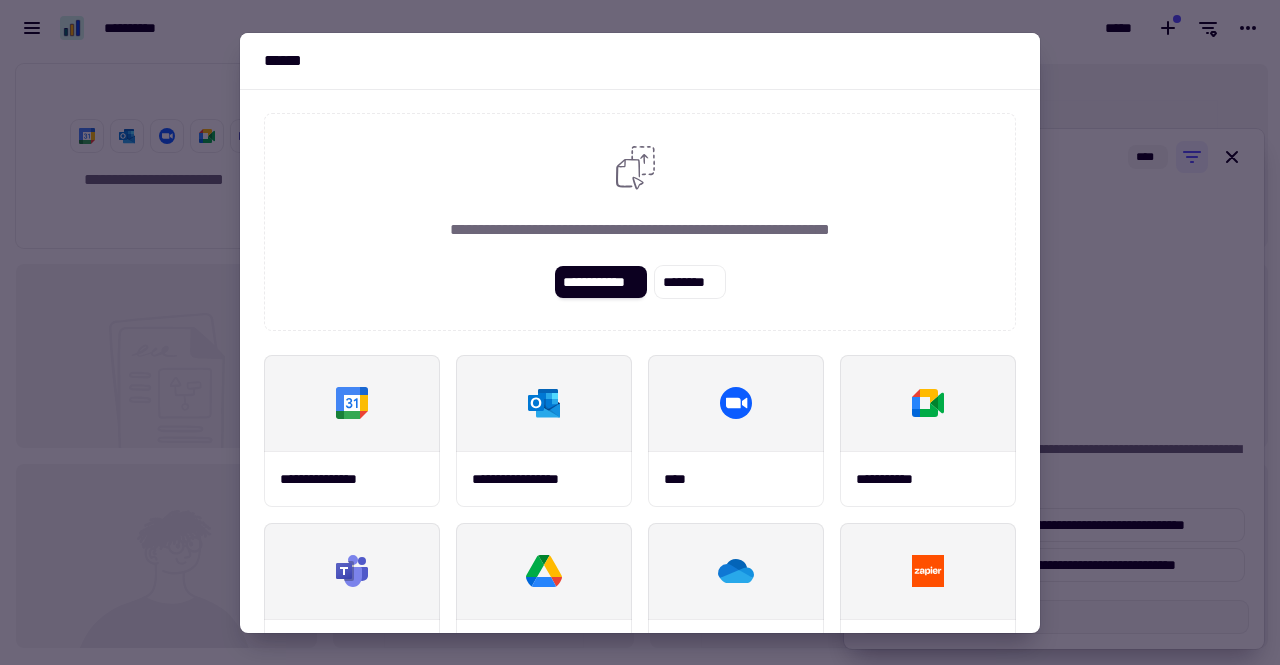 click at bounding box center [640, 332] 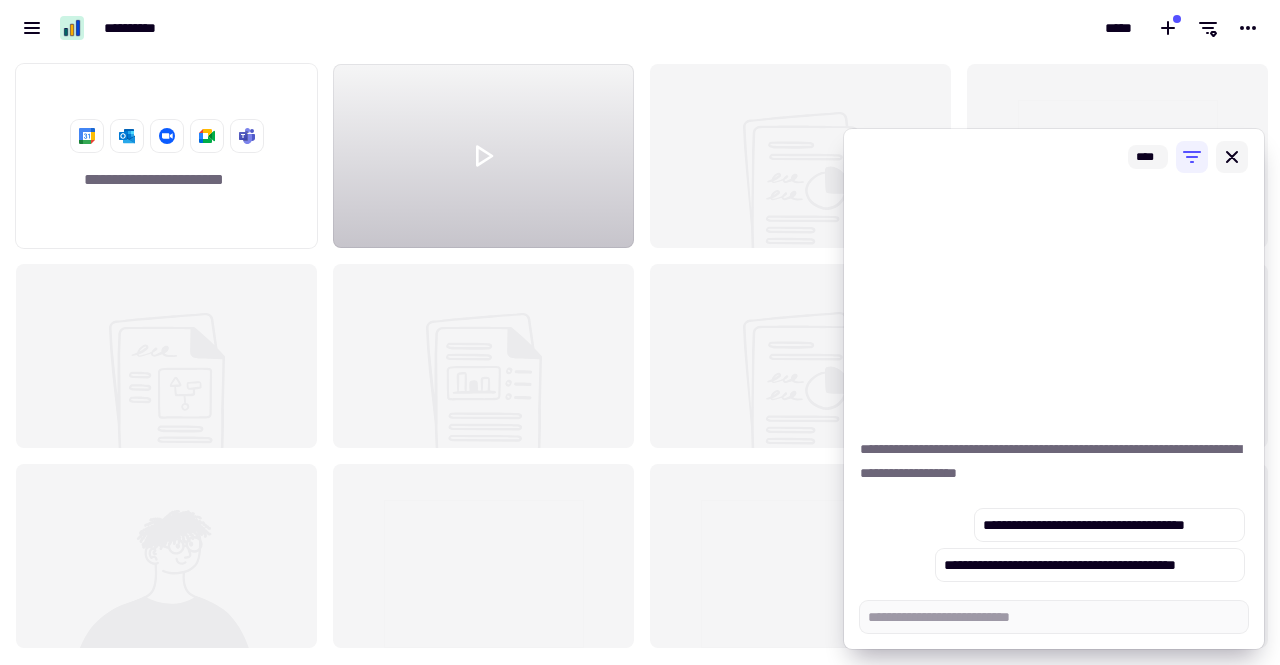 click 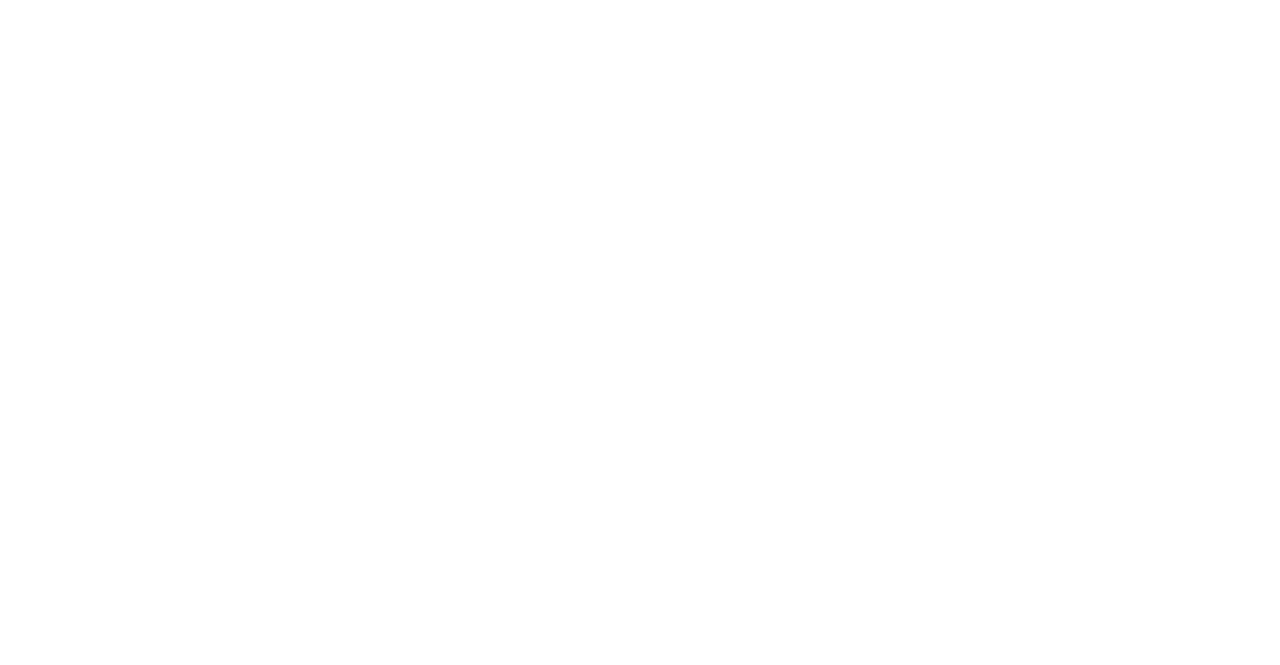 scroll, scrollTop: 0, scrollLeft: 0, axis: both 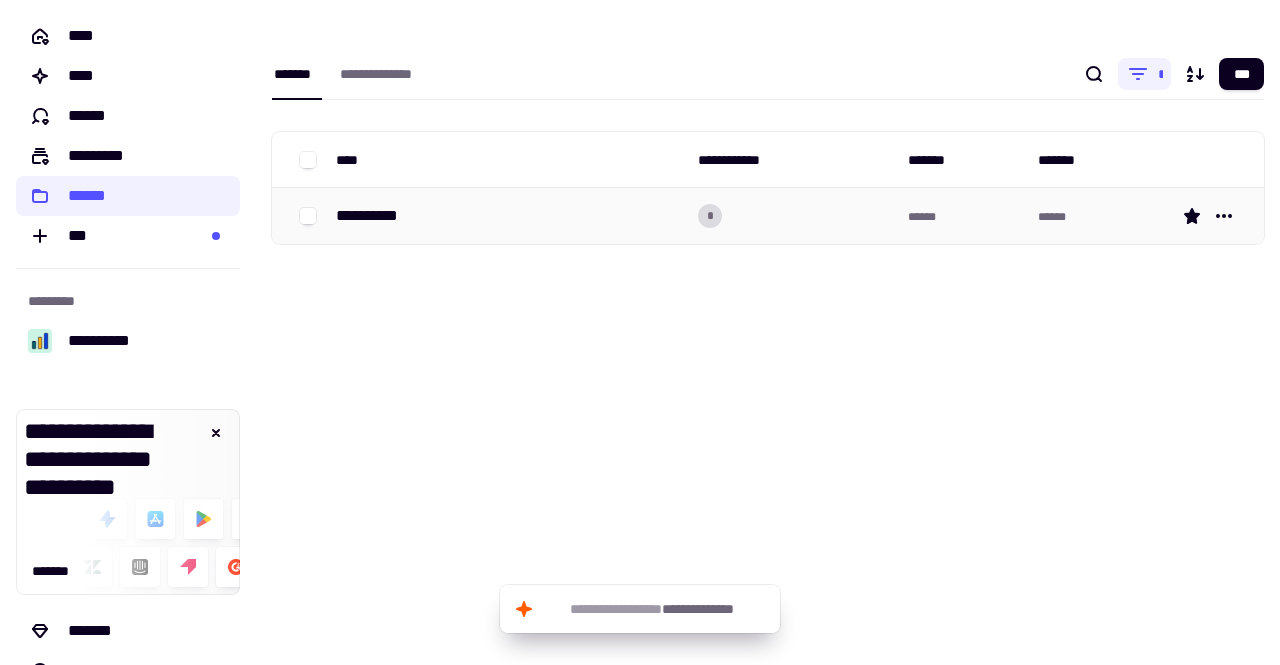 click on "**********" at bounding box center [509, 216] 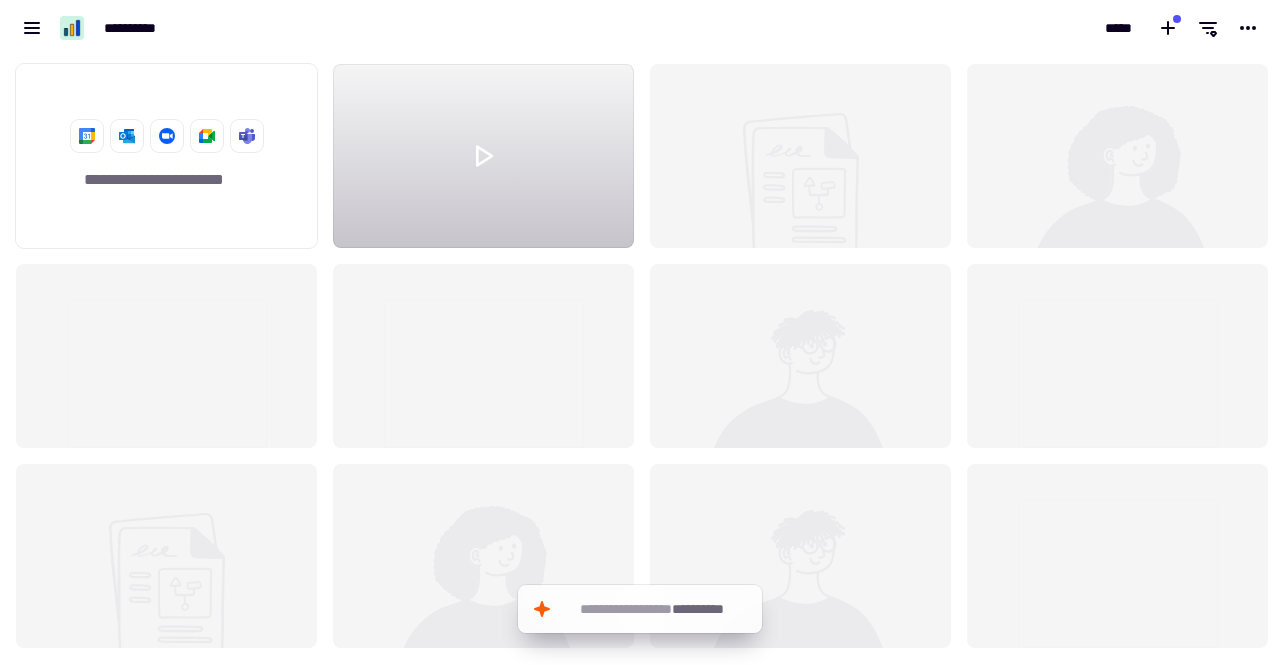 scroll, scrollTop: 16, scrollLeft: 16, axis: both 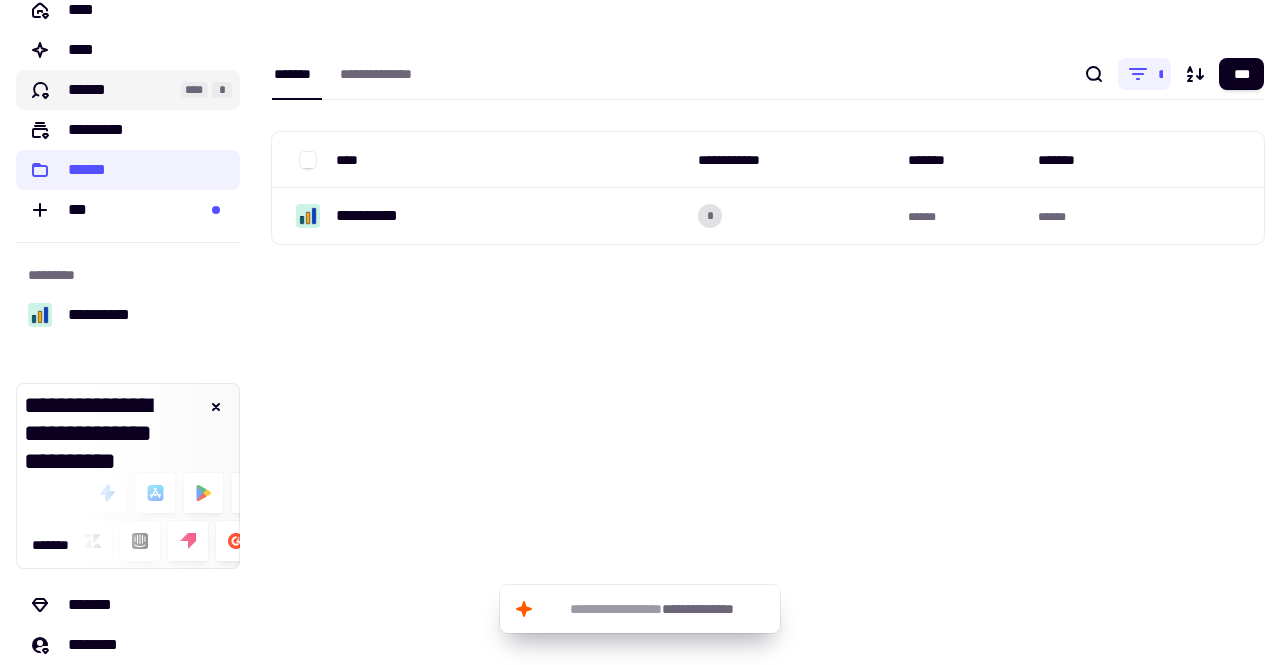click on "******" 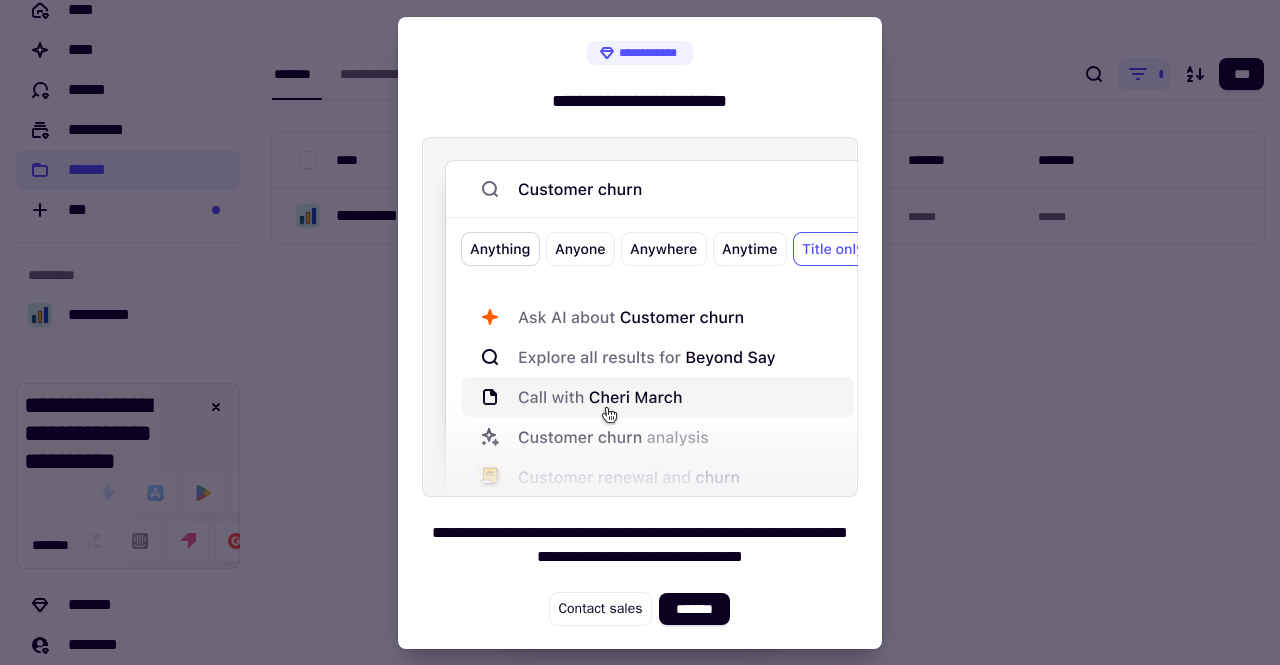 click at bounding box center [640, 332] 